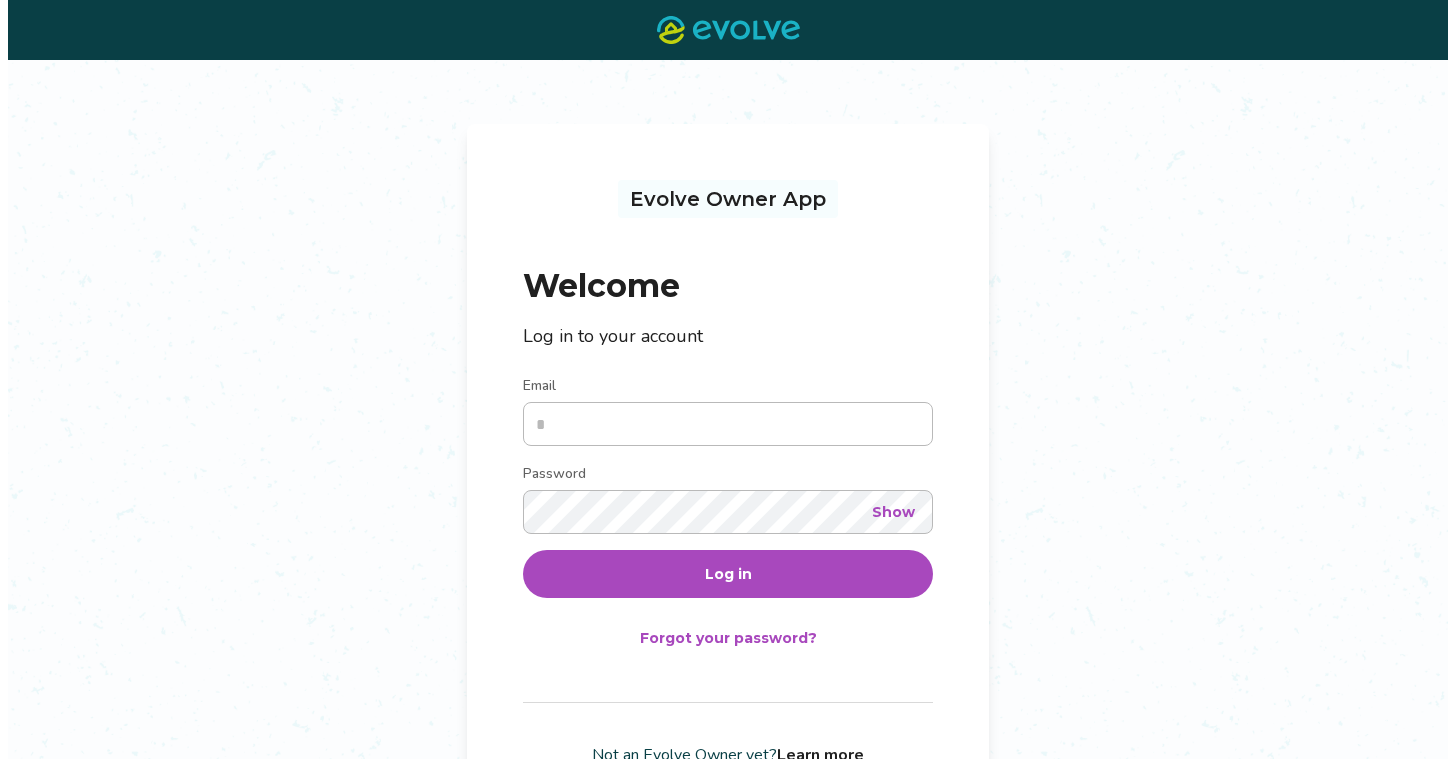 scroll, scrollTop: 0, scrollLeft: 0, axis: both 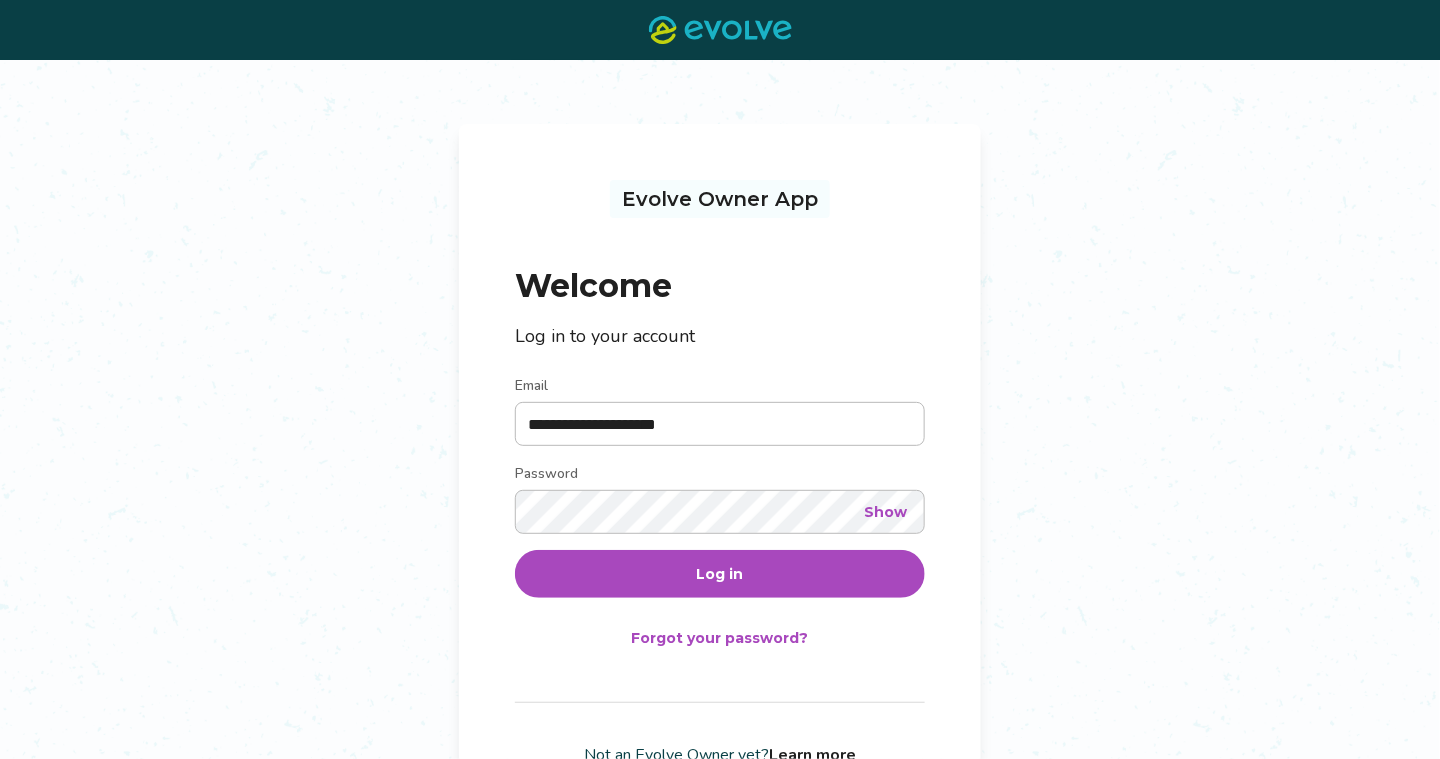 click on "**********" at bounding box center [720, 424] 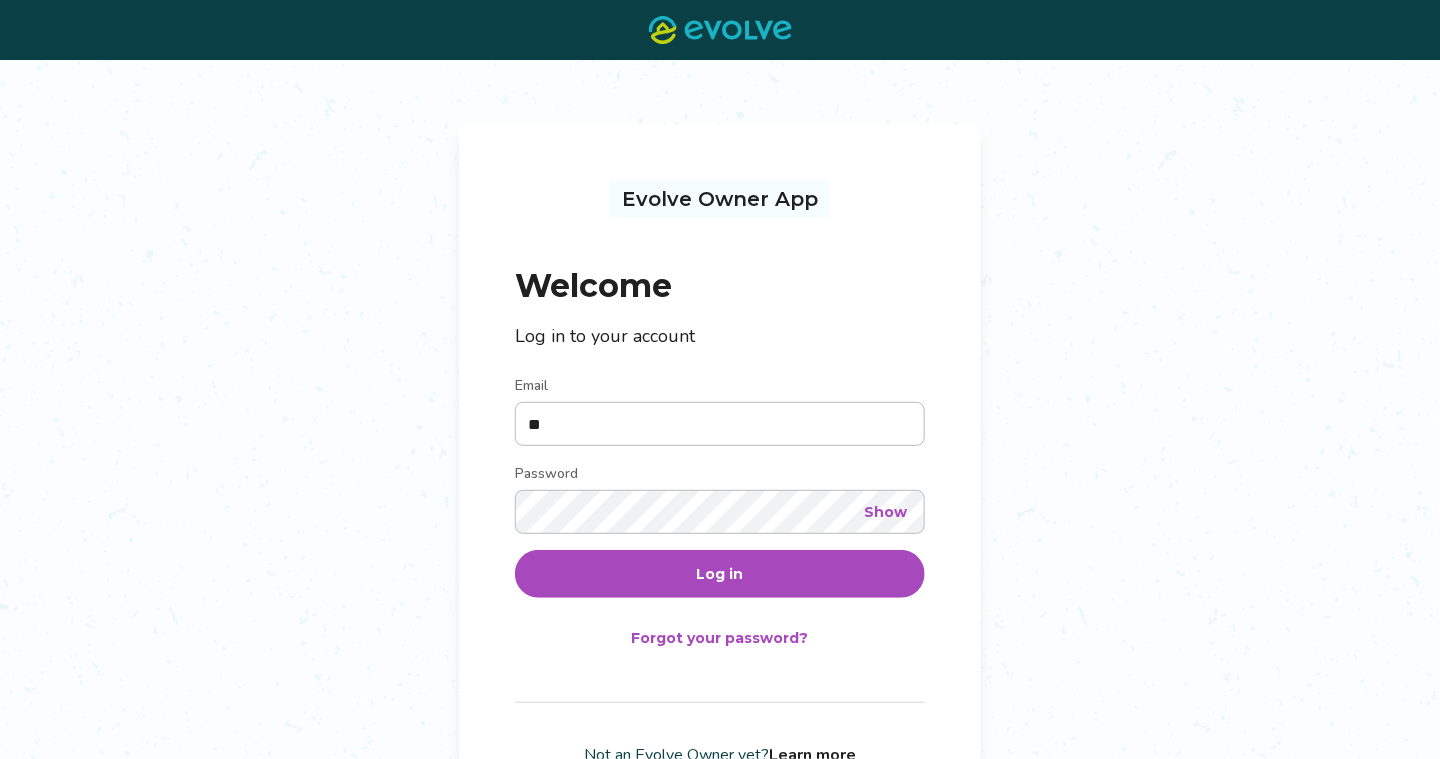type on "*" 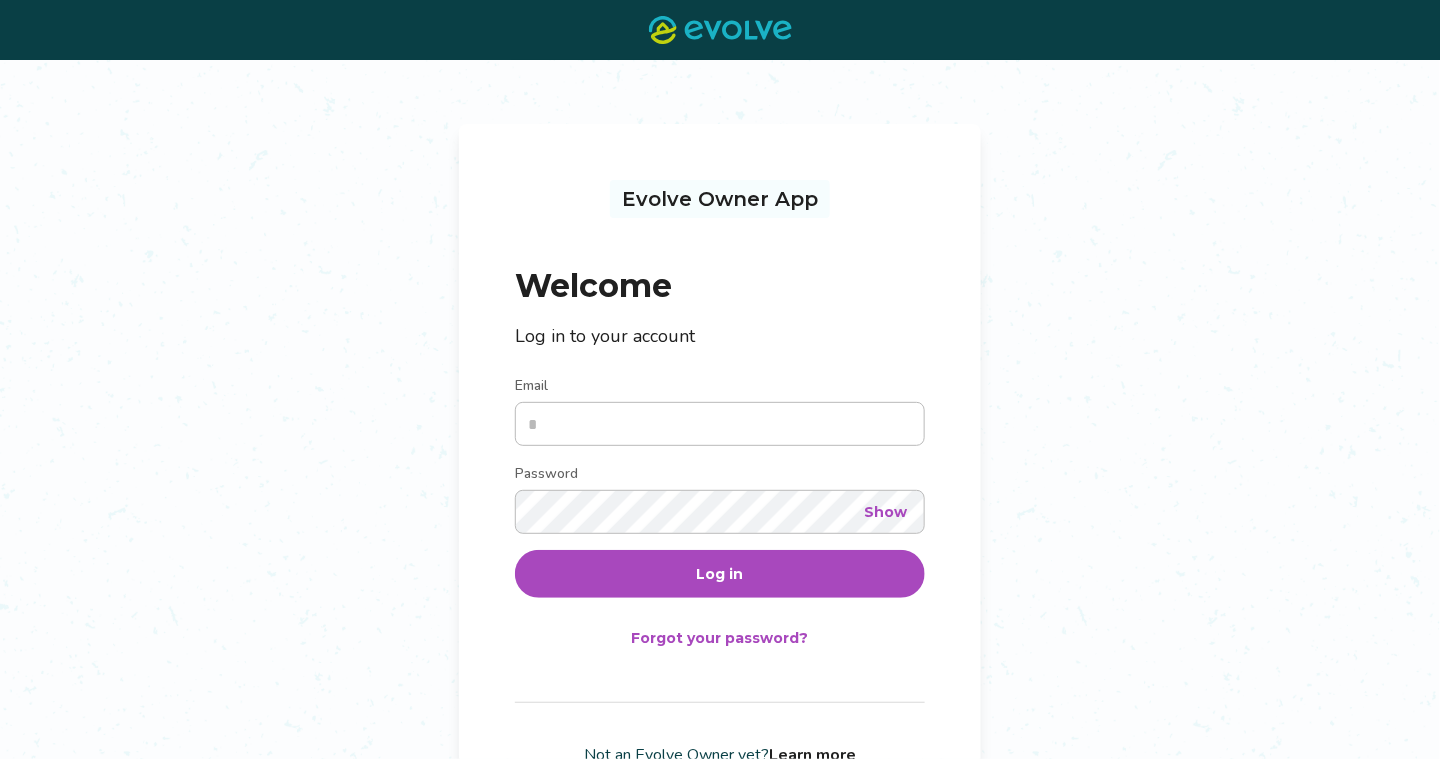 click on "Email" at bounding box center (720, 424) 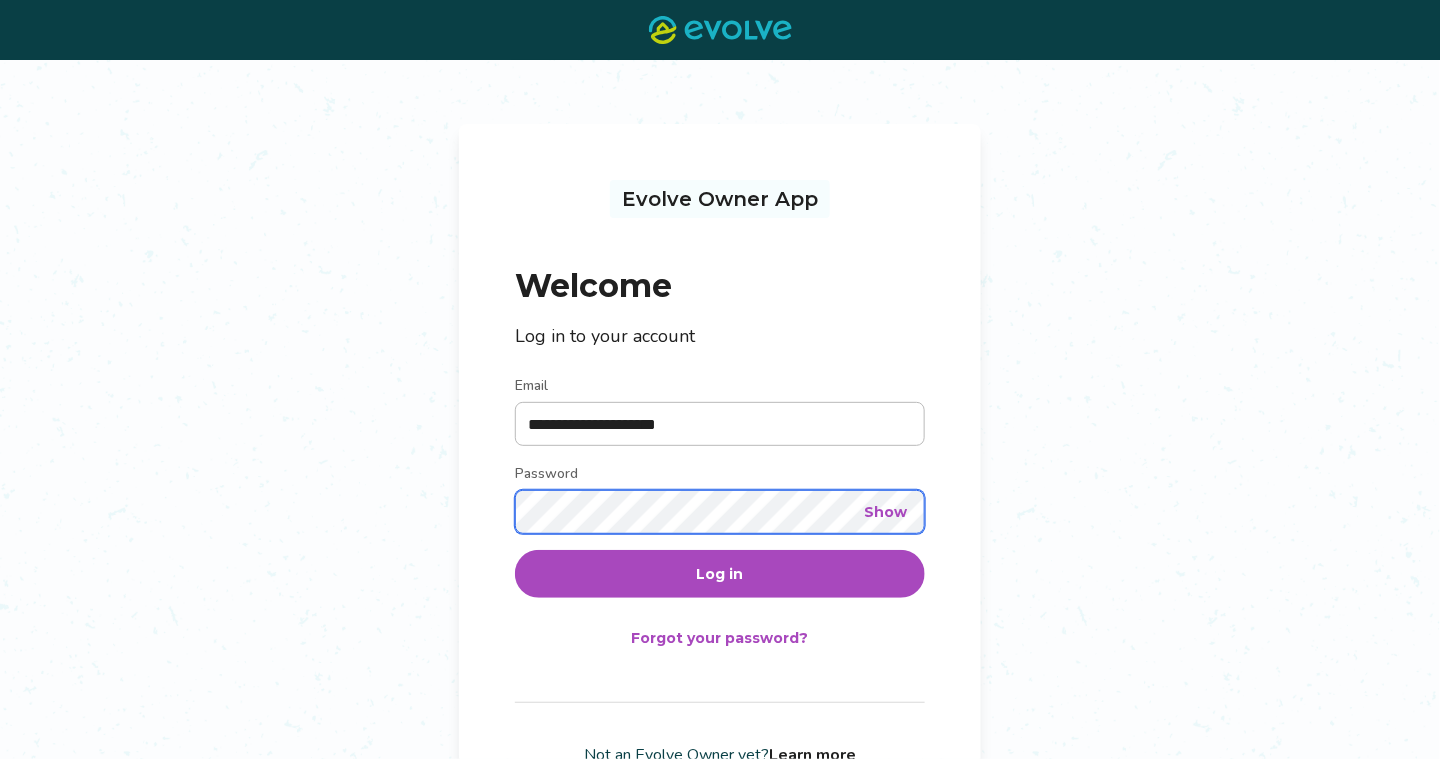 click on "Log in" at bounding box center [720, 574] 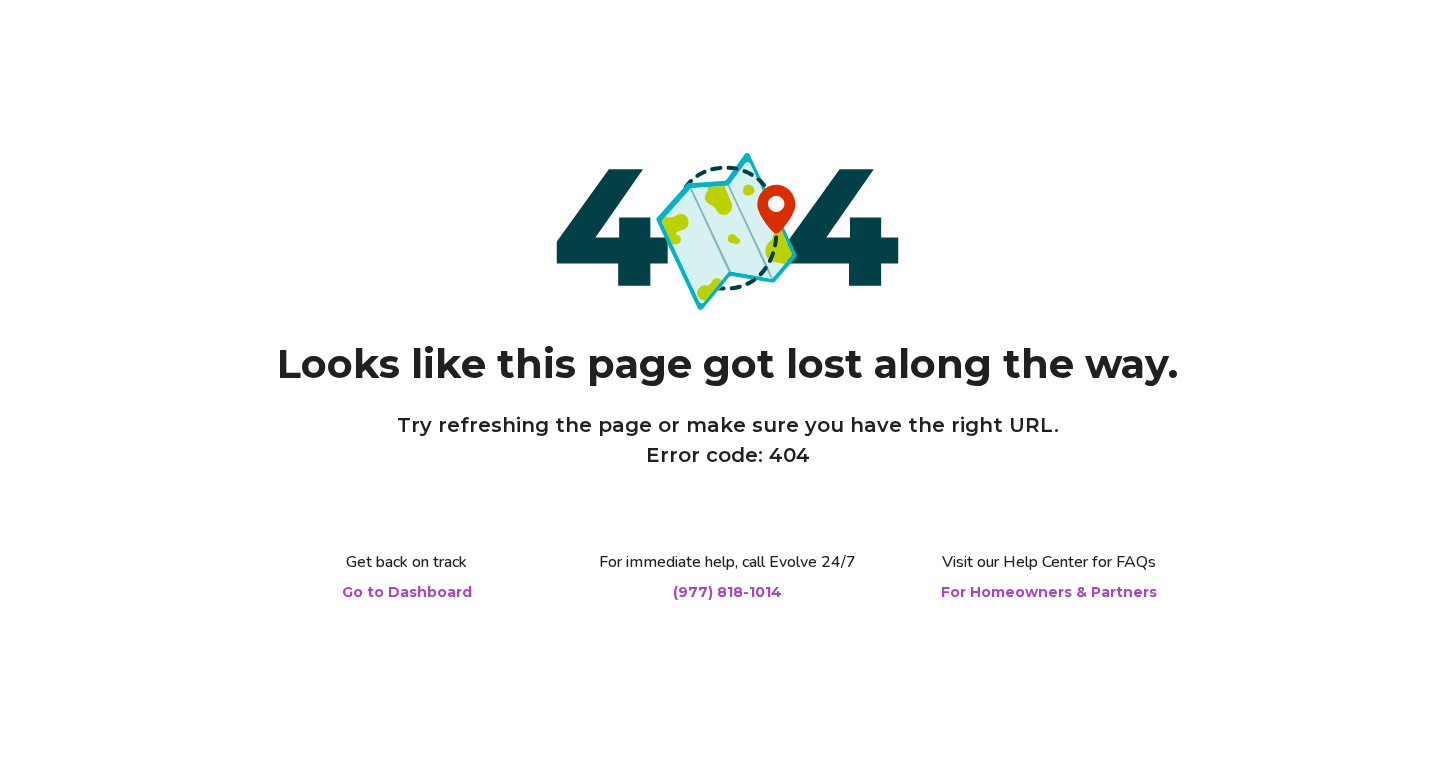 scroll, scrollTop: 0, scrollLeft: 0, axis: both 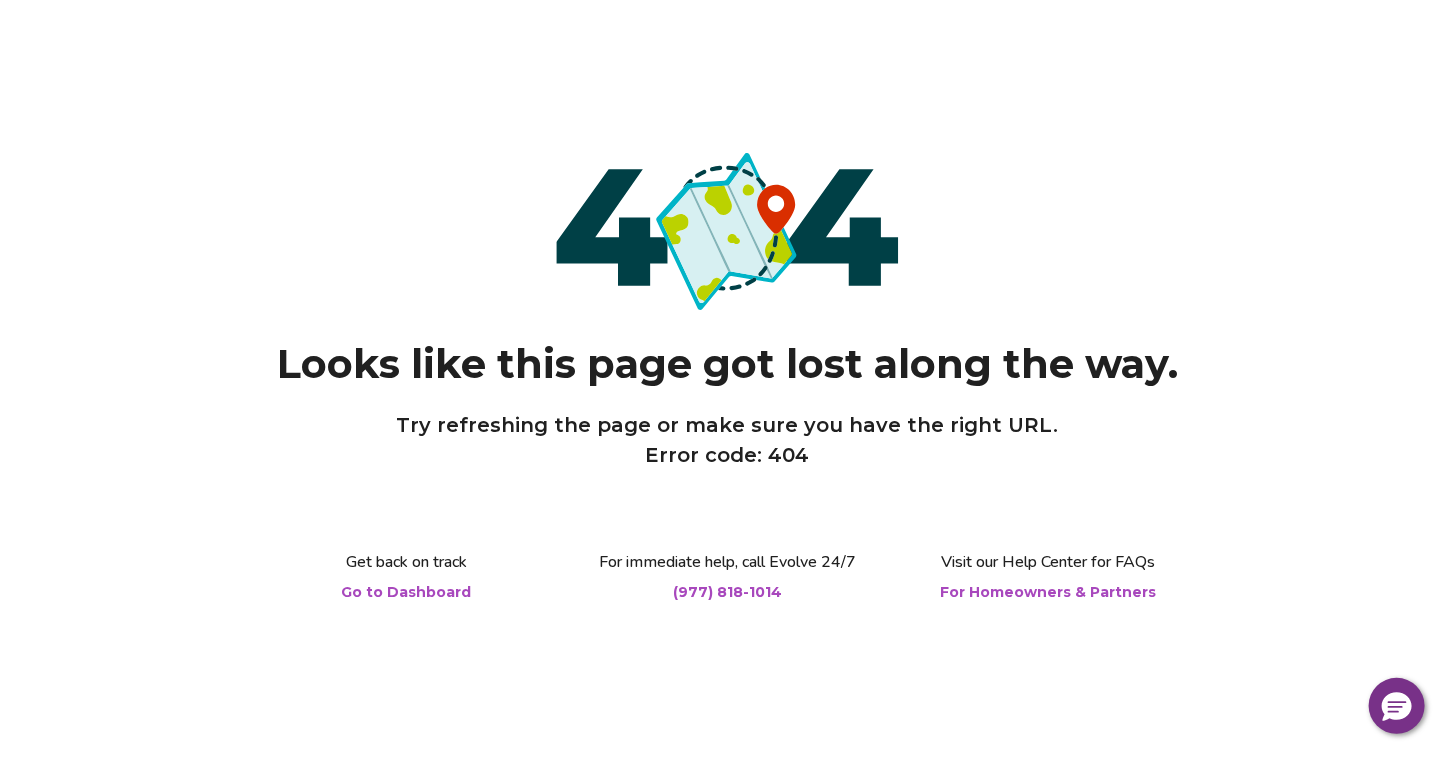 click on "Go to Dashboard" at bounding box center (407, 592) 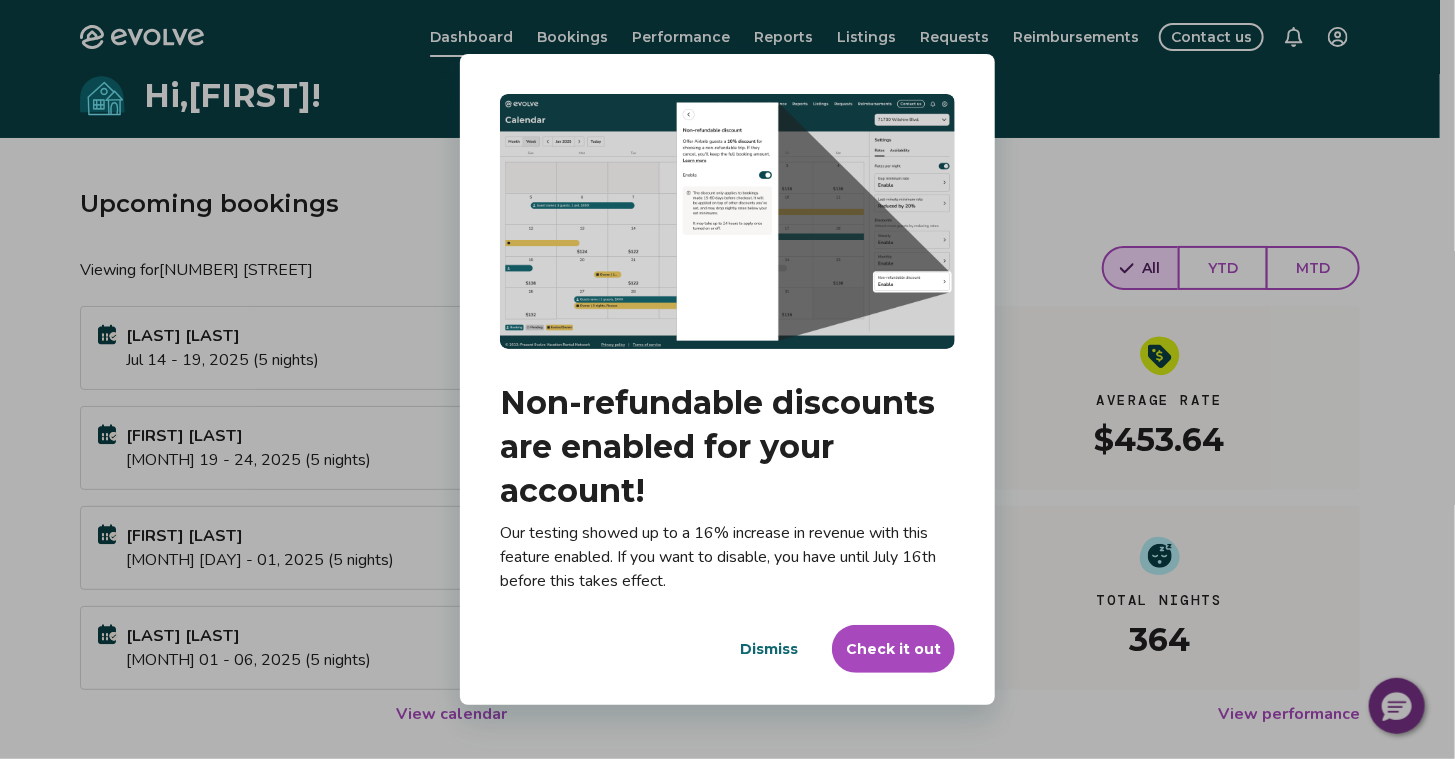 click on "Dismiss" at bounding box center [769, 649] 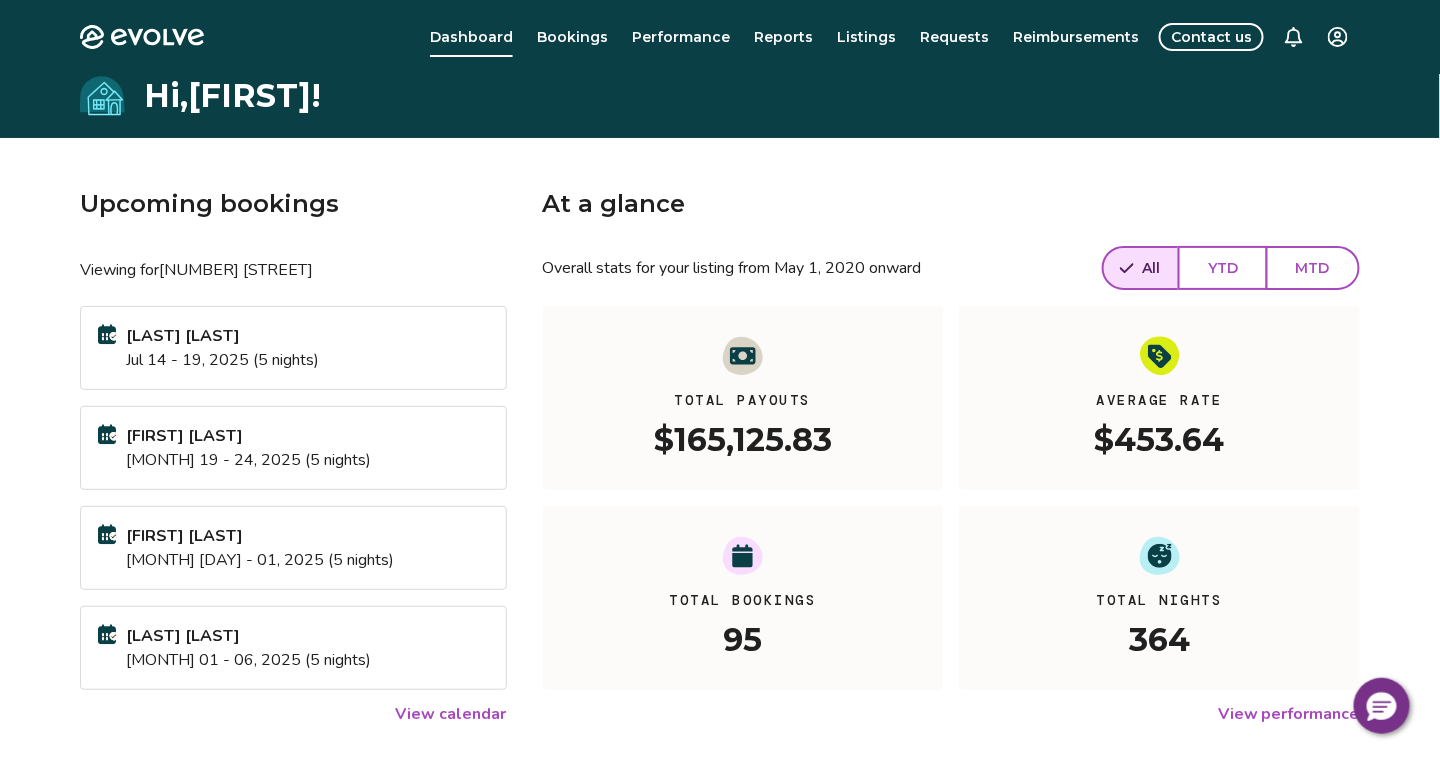 click on "MTD" at bounding box center [1313, 268] 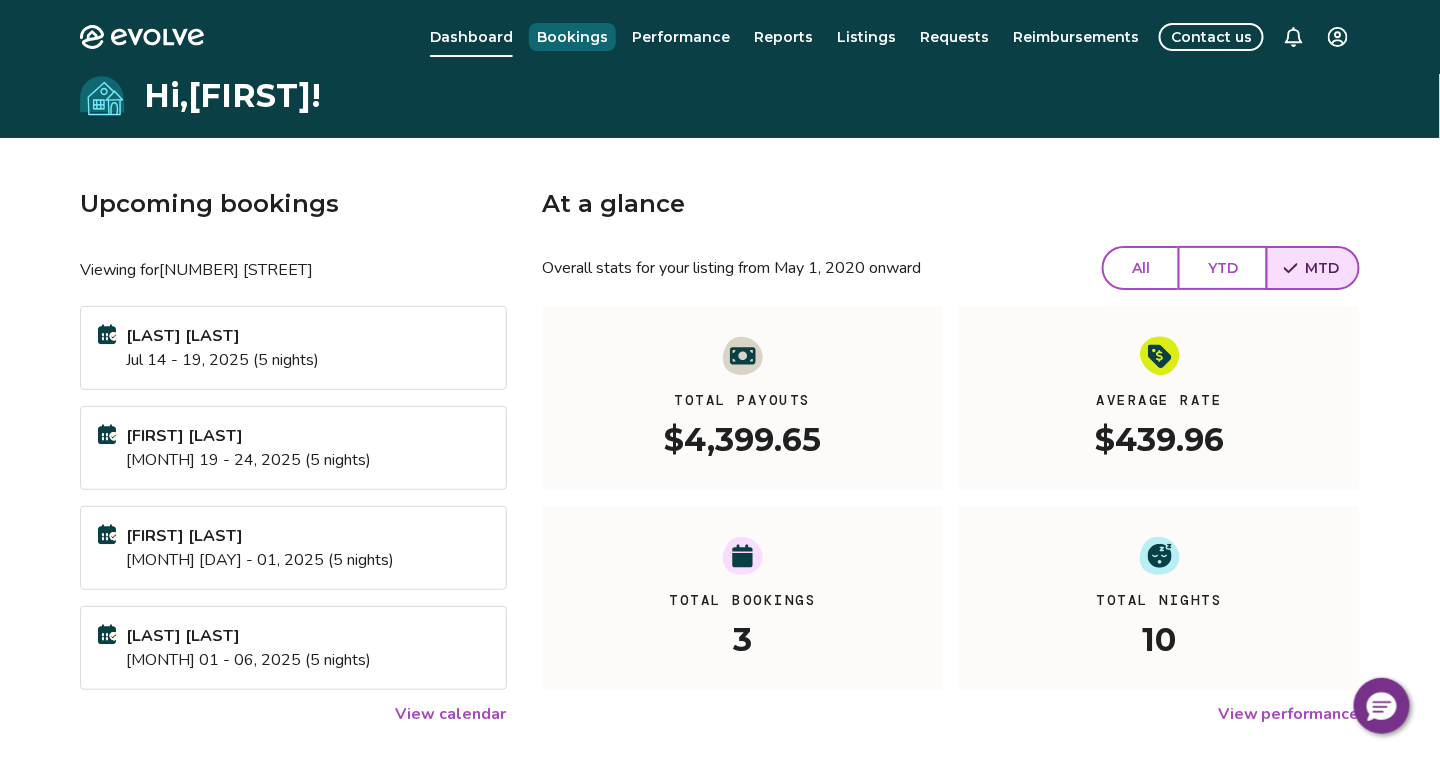 click on "Bookings" at bounding box center (572, 37) 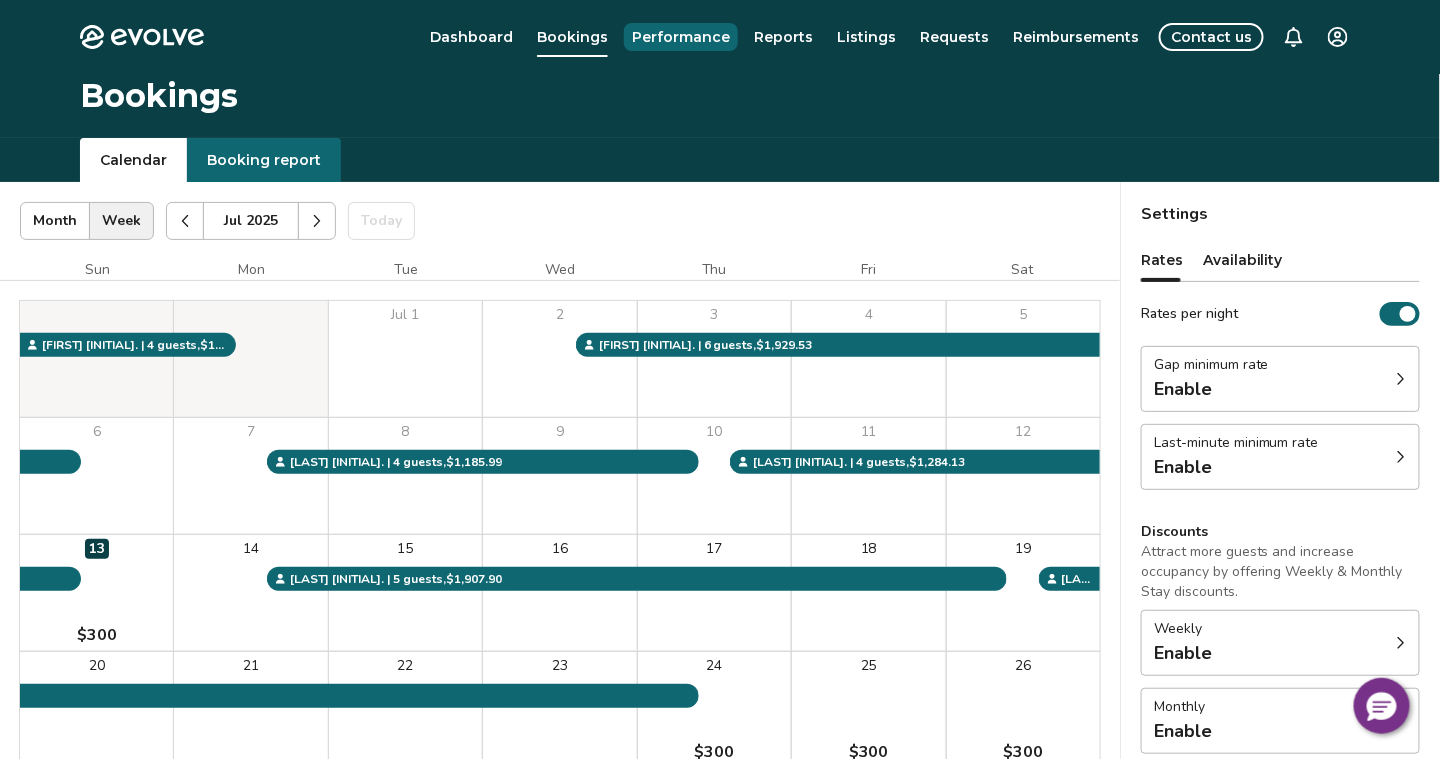 click on "Performance" at bounding box center [681, 37] 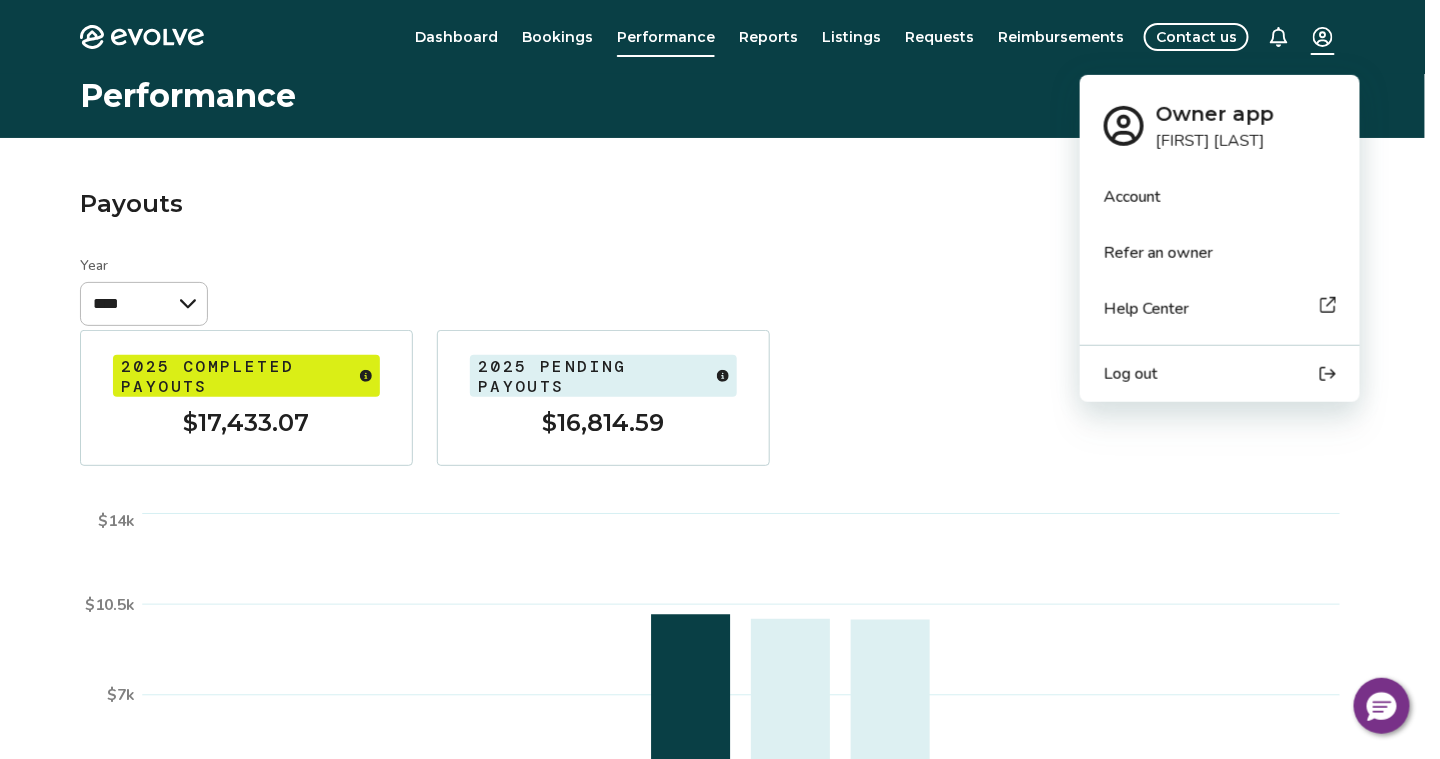 click on "Evolve Dashboard Bookings Performance Reports Listings Requests Reimbursements Contact us Performance Payouts Year   **** **** **** **** Jan Feb Mar Apr May Jun Jul Aug Sep Oct Nov Dec $0 $3.5k $7k $10.5k $14k Completed payout Pending payout View payouts breakdown 2025 completed payouts $17,433.07 2025 pending payouts $16,814.59 © 2013-Present Evolve Vacation Rental Network Privacy Policy | Terms of Service
$0 Owner app [NAME] Account Refer an owner Help Center Log out" at bounding box center (720, 572) 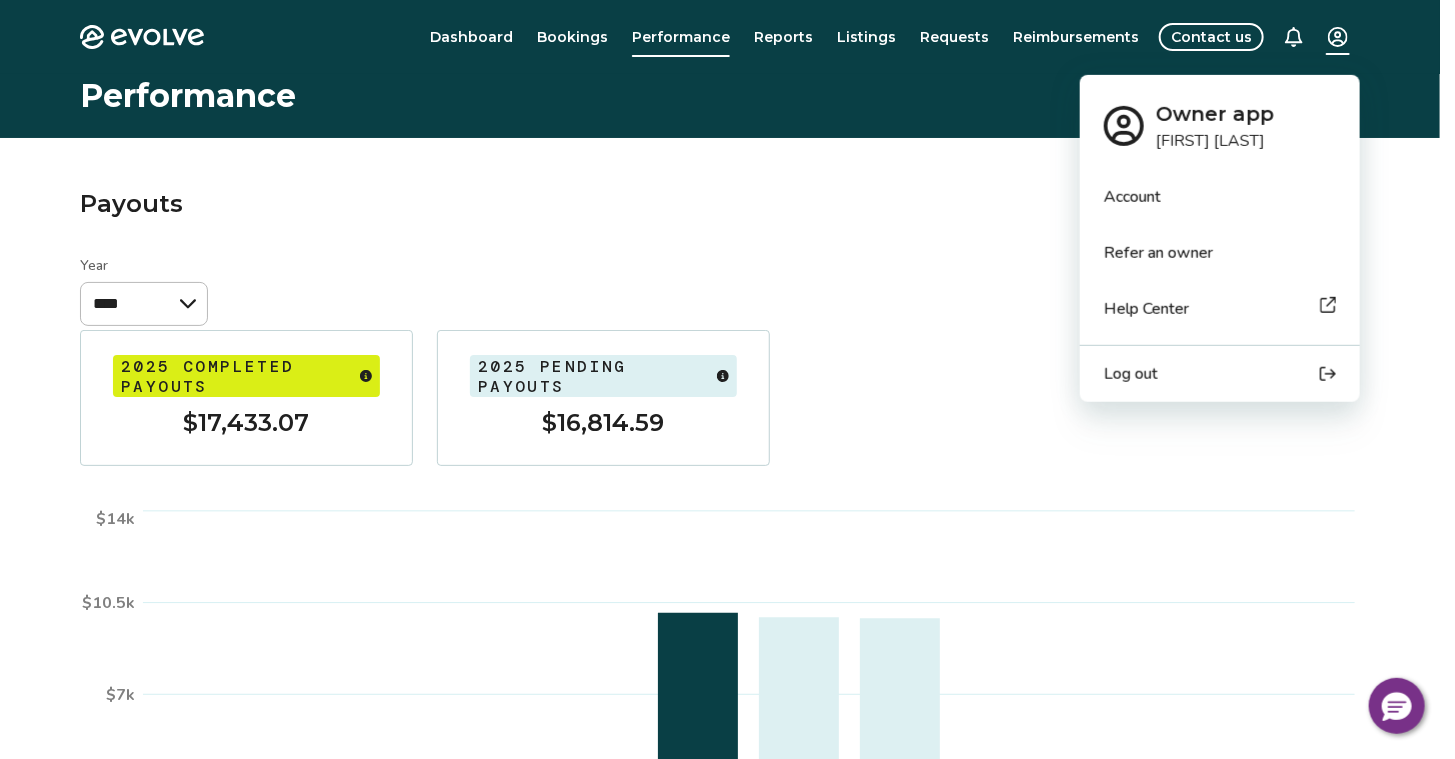 click on "Log out" at bounding box center (1131, 374) 